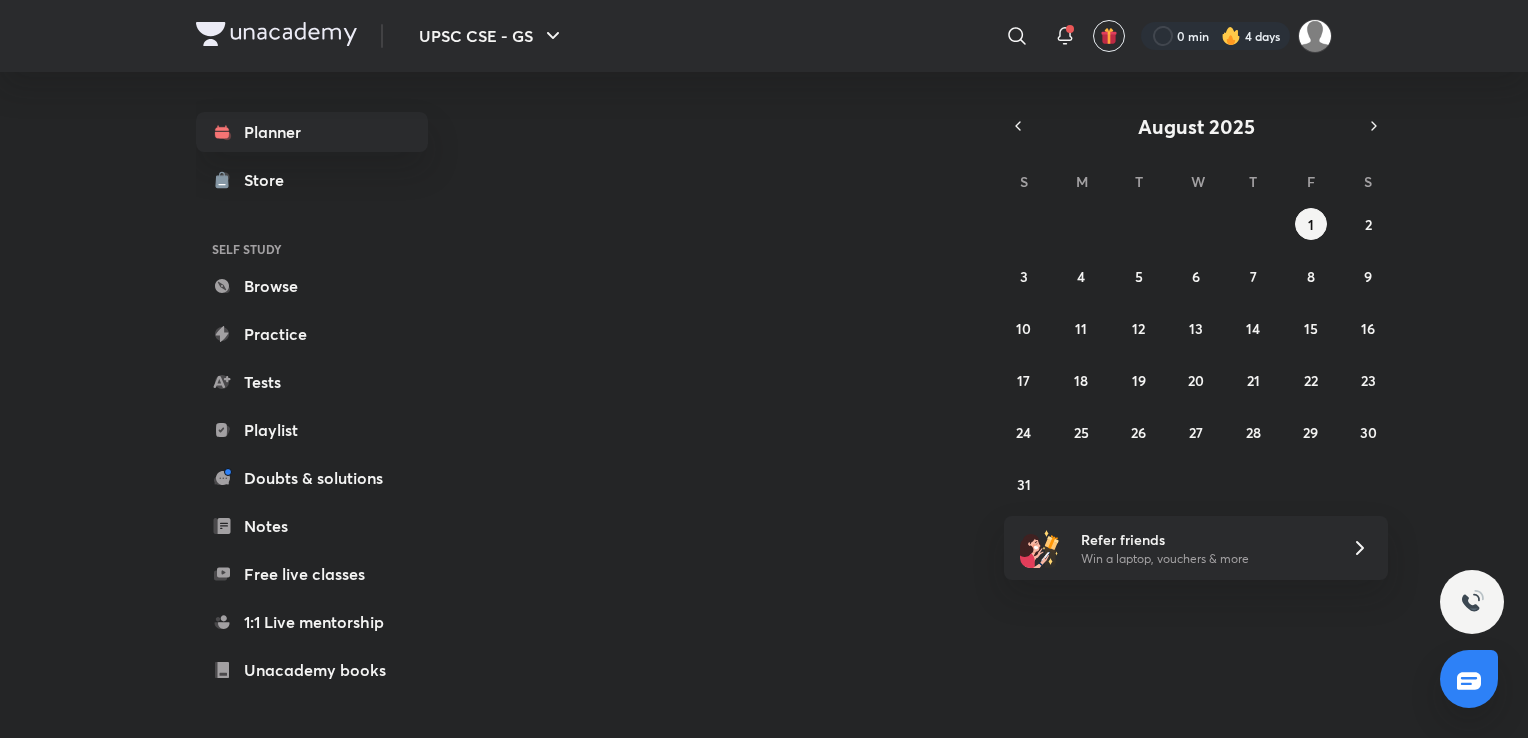 scroll, scrollTop: 0, scrollLeft: 0, axis: both 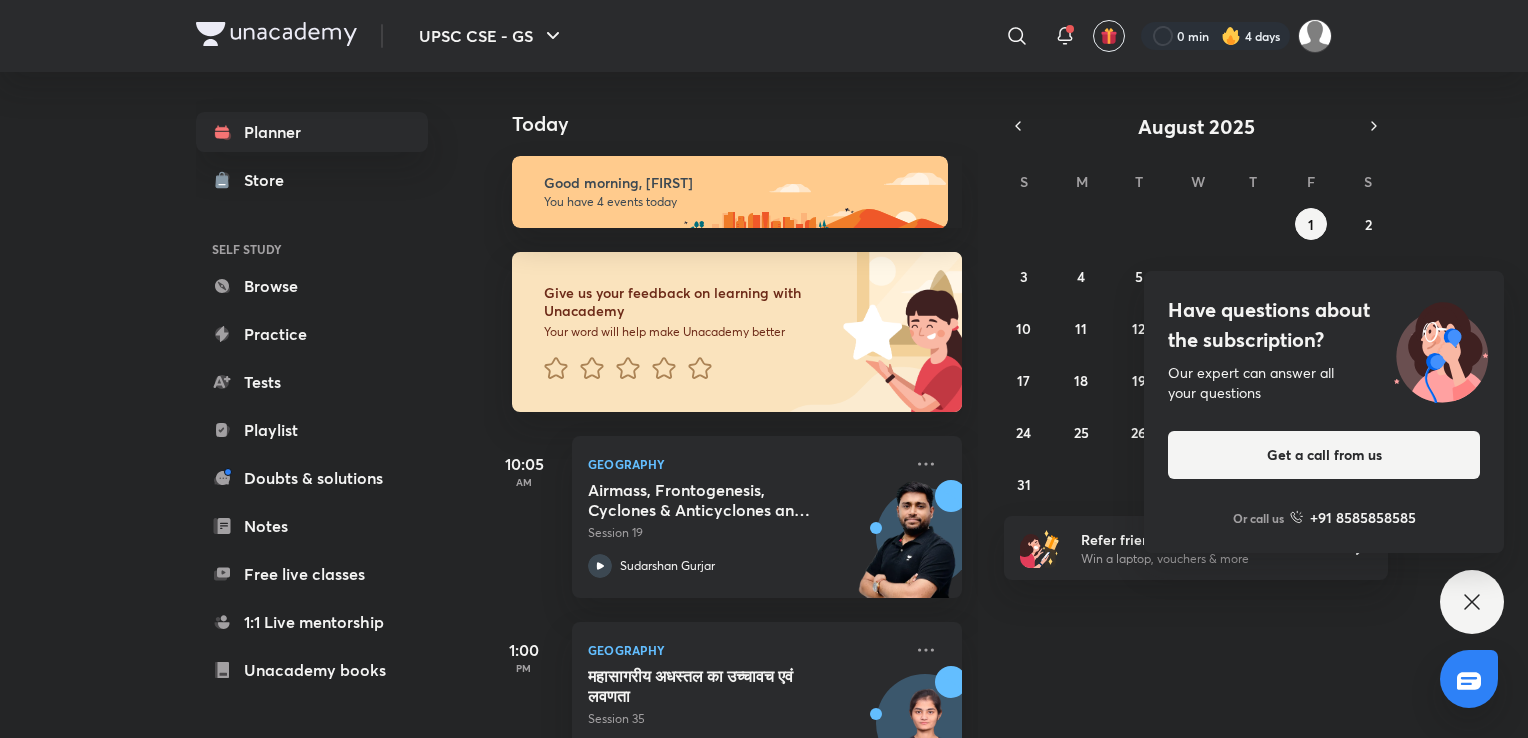 click 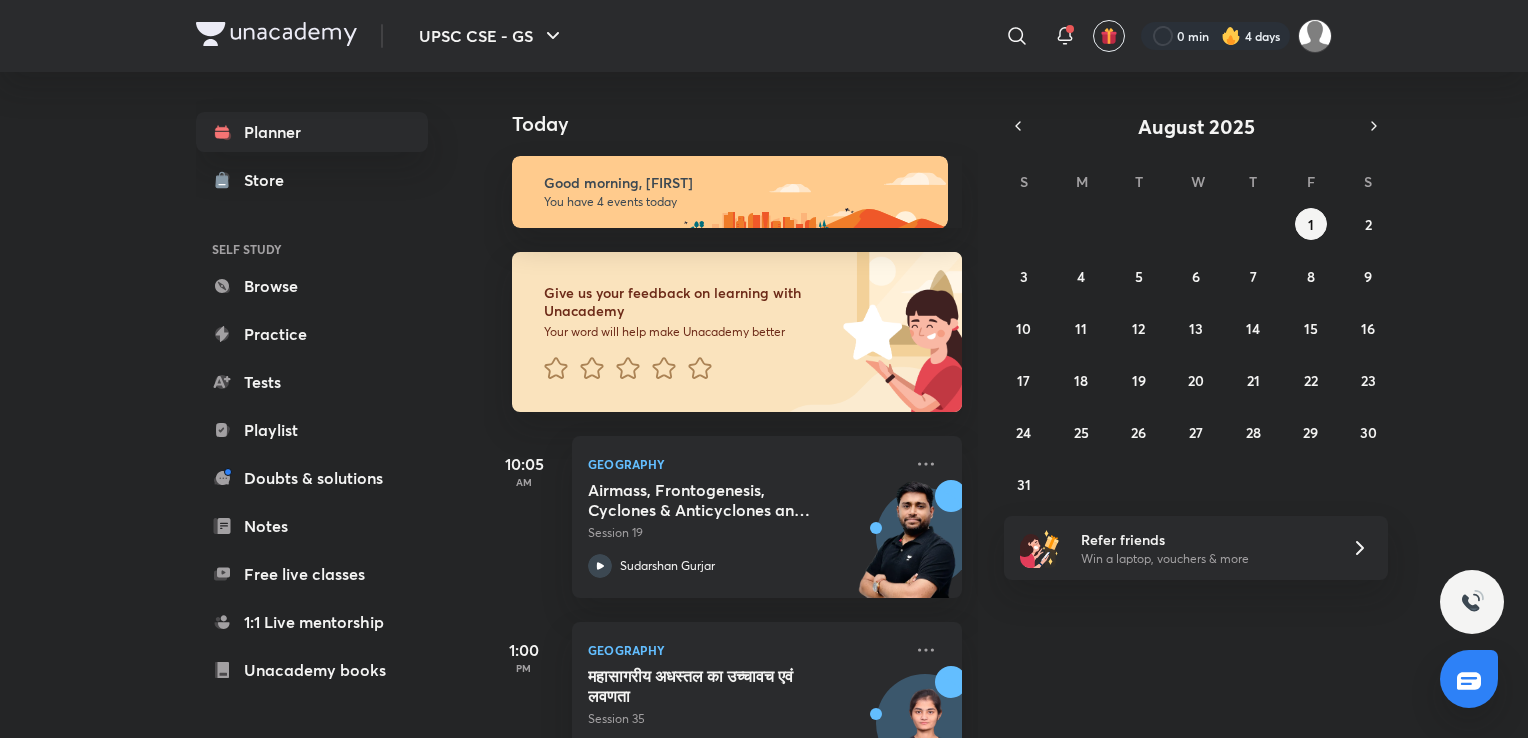 click on "T" at bounding box center (1253, 181) 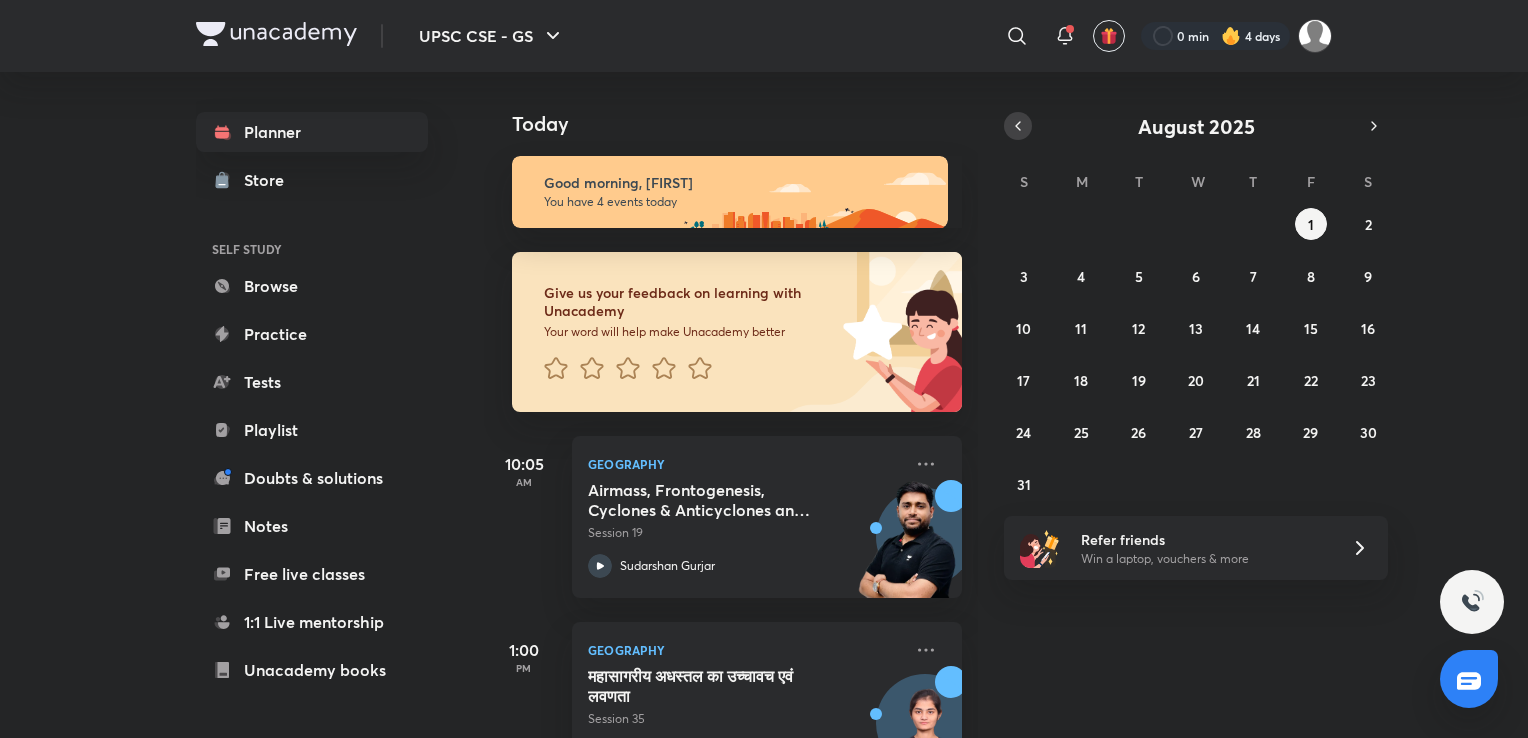 click 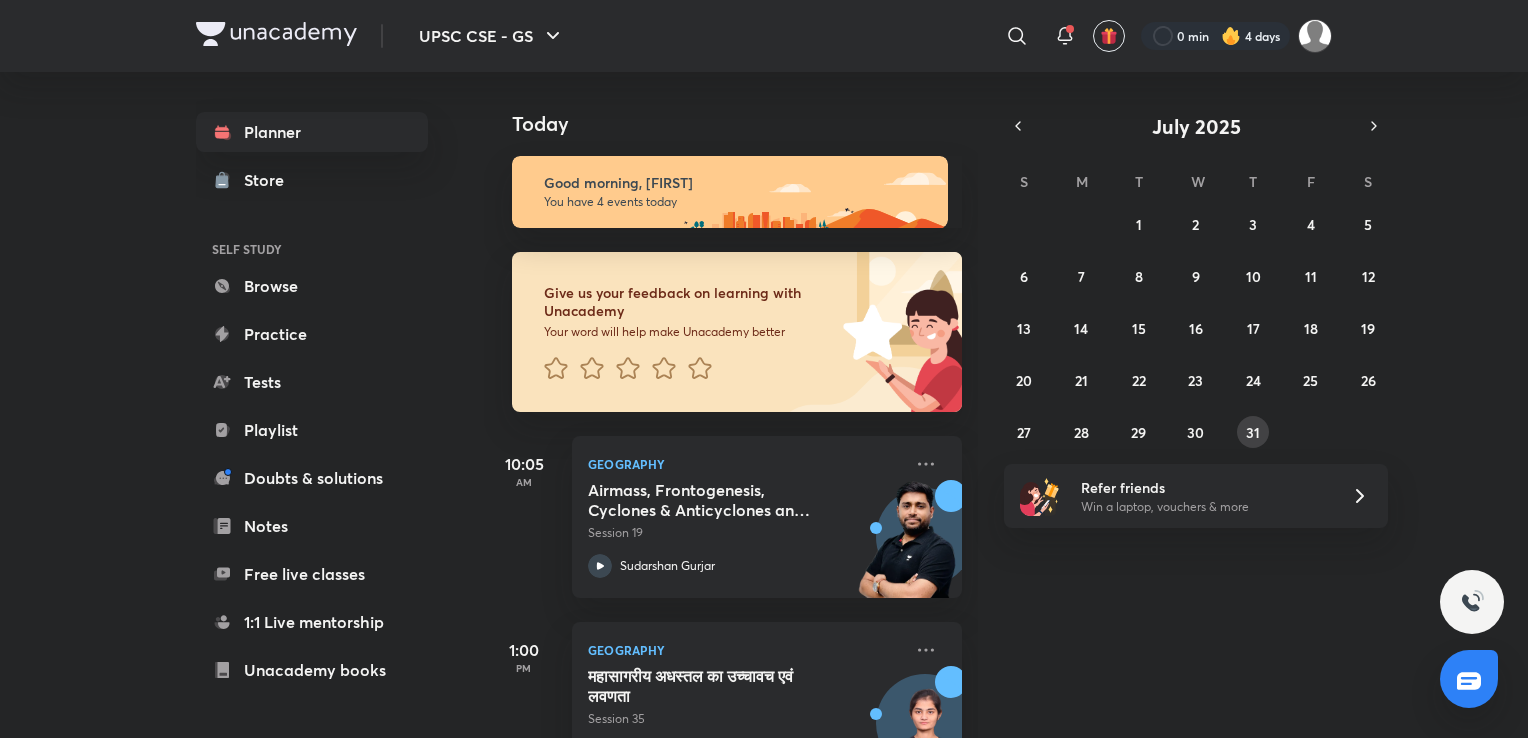 click on "31" at bounding box center [1253, 432] 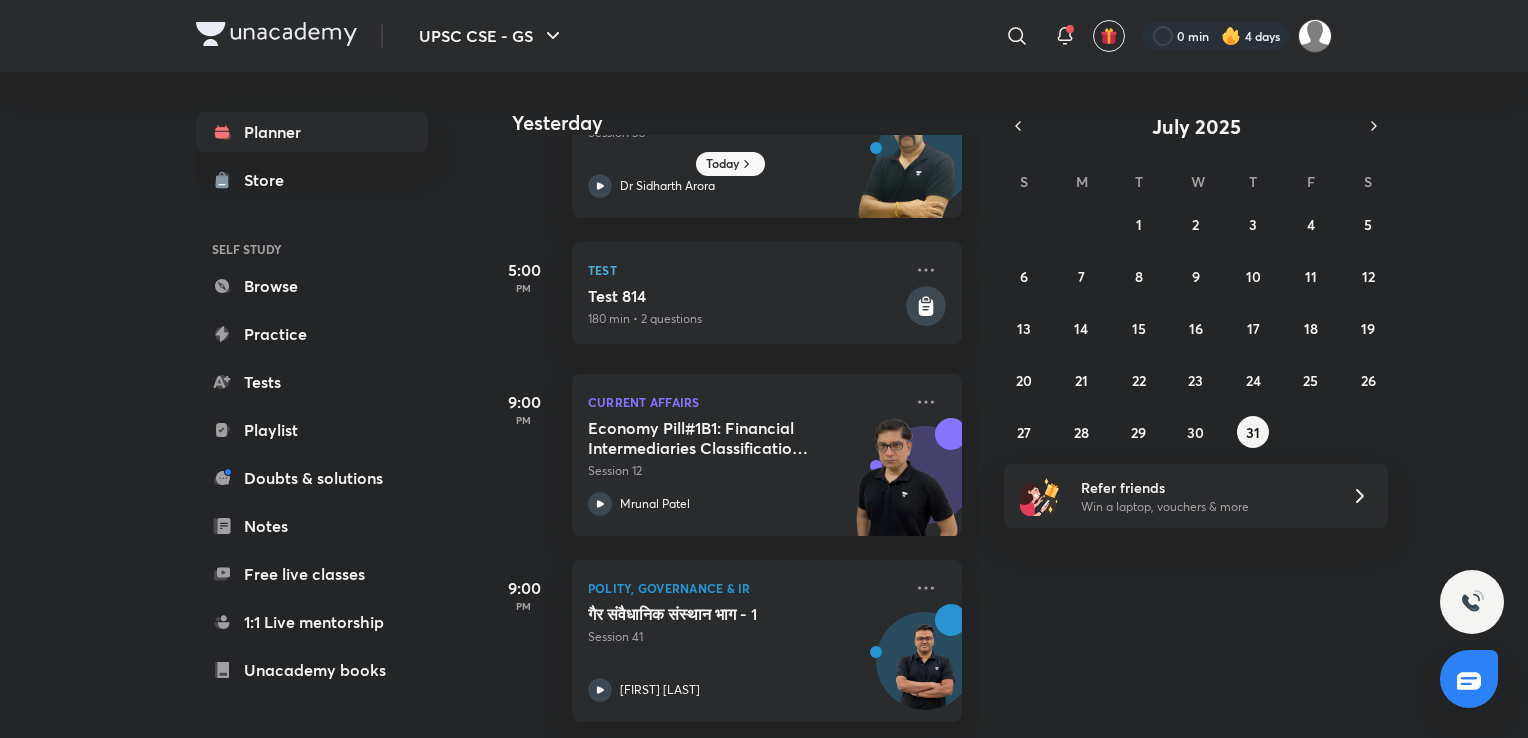 scroll, scrollTop: 808, scrollLeft: 0, axis: vertical 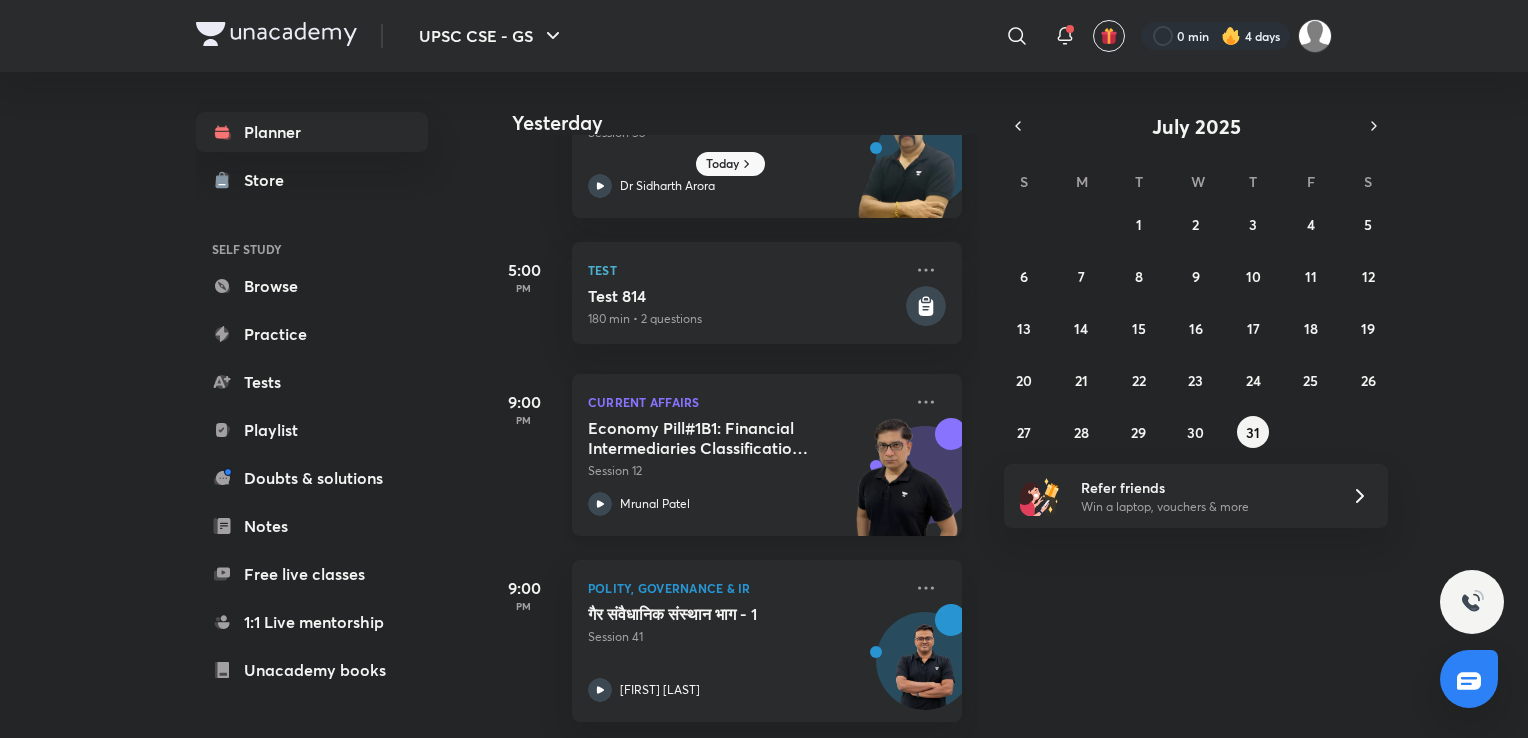 click on "Mrunal Patel" at bounding box center [745, 504] 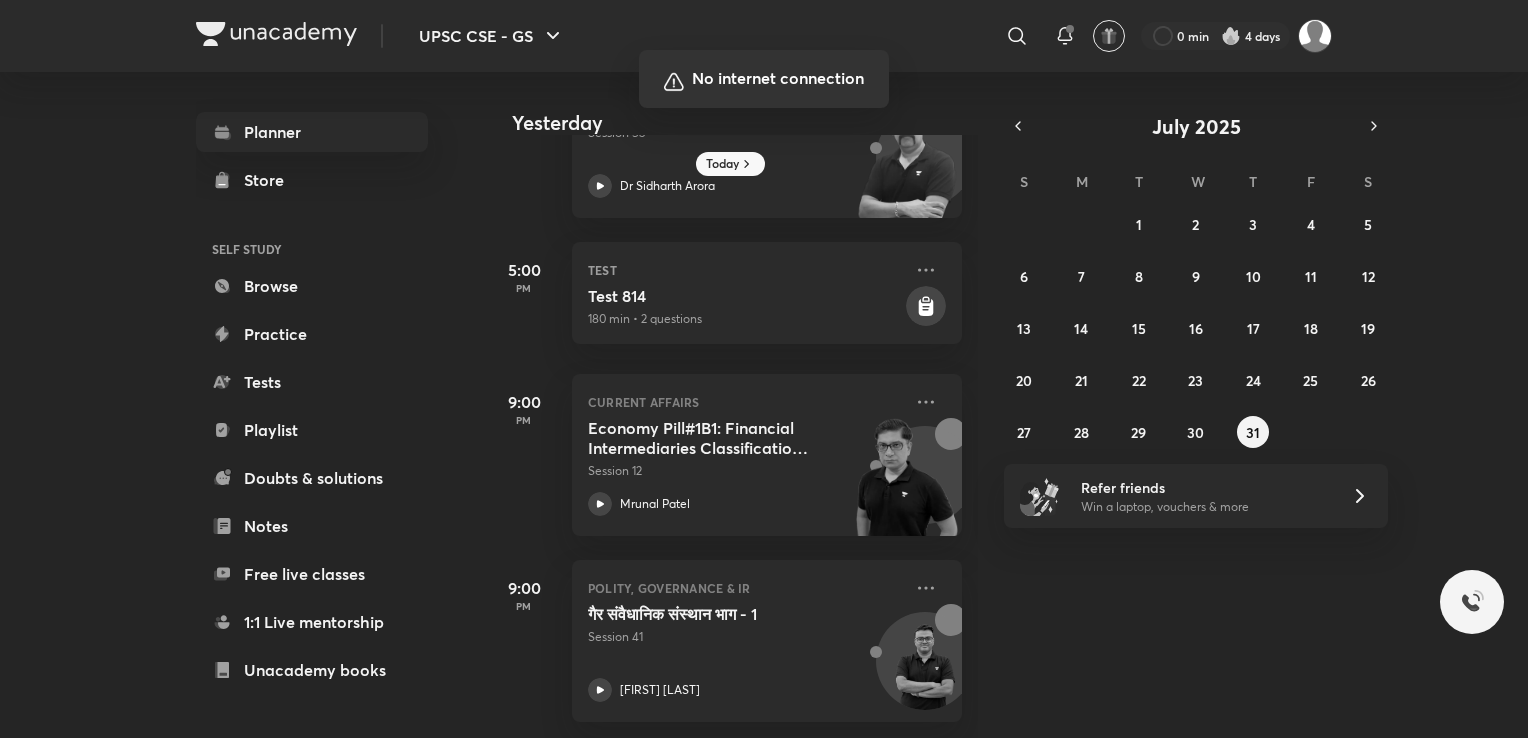 scroll, scrollTop: 808, scrollLeft: 0, axis: vertical 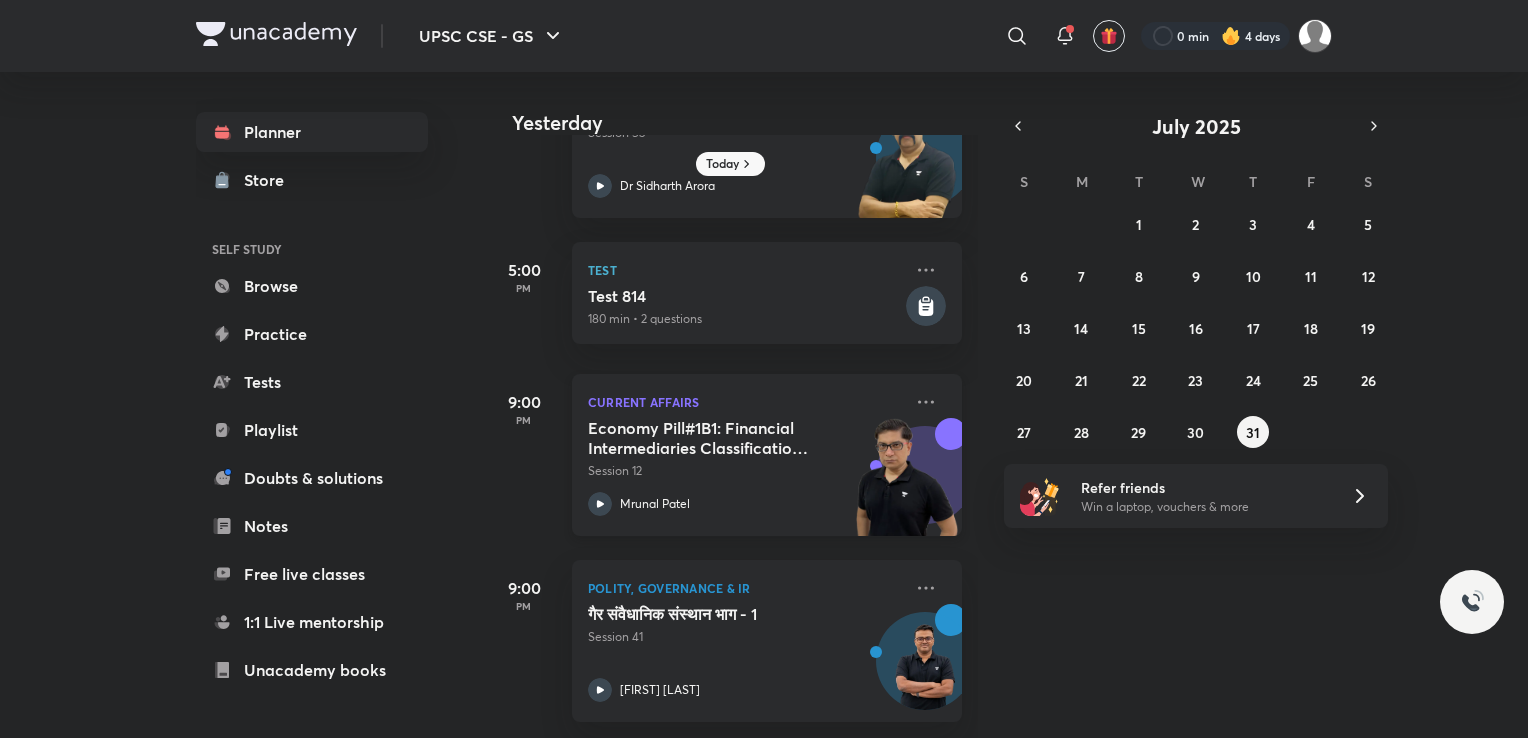 click on "Mrunal Patel" at bounding box center [745, 504] 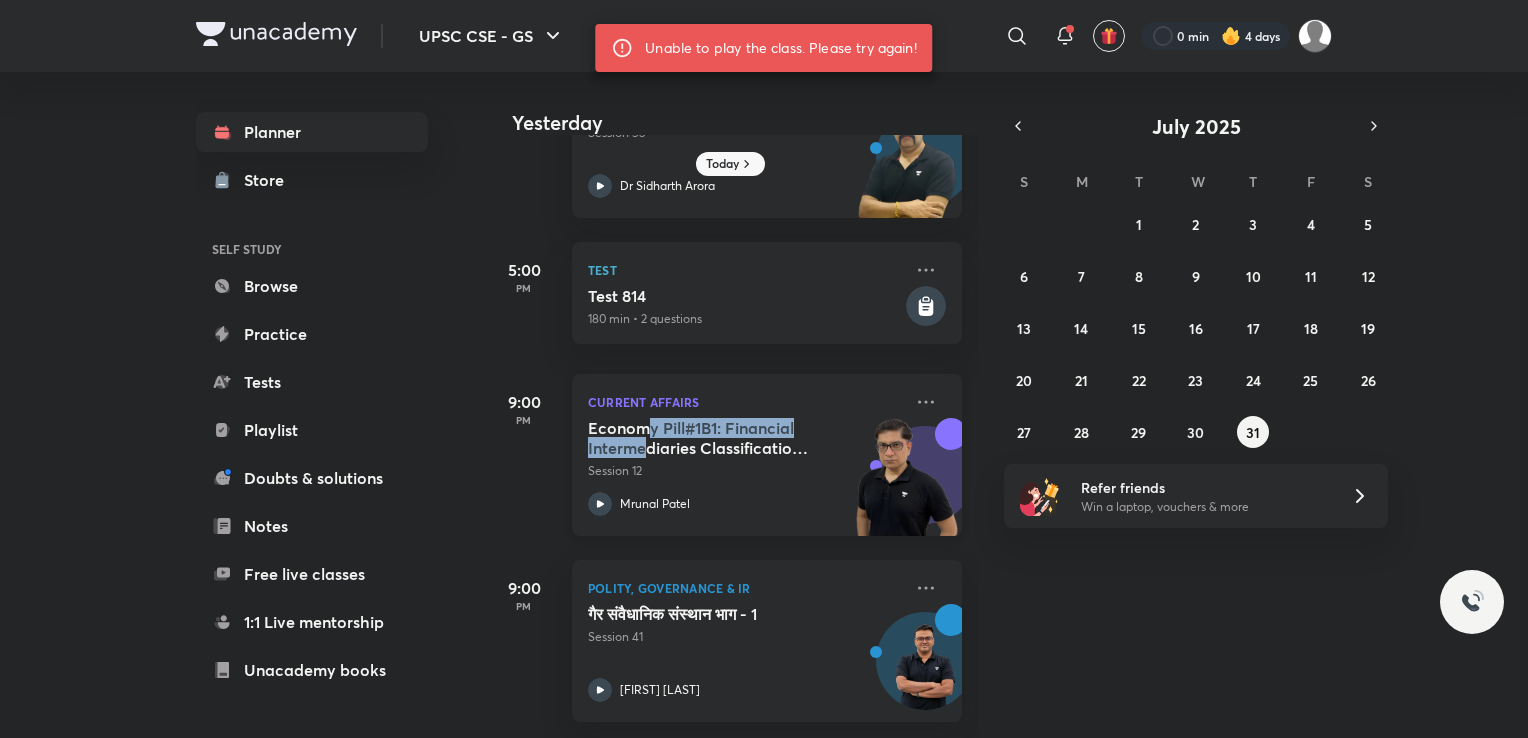 drag, startPoint x: 645, startPoint y: 416, endPoint x: 650, endPoint y: 434, distance: 18.681541 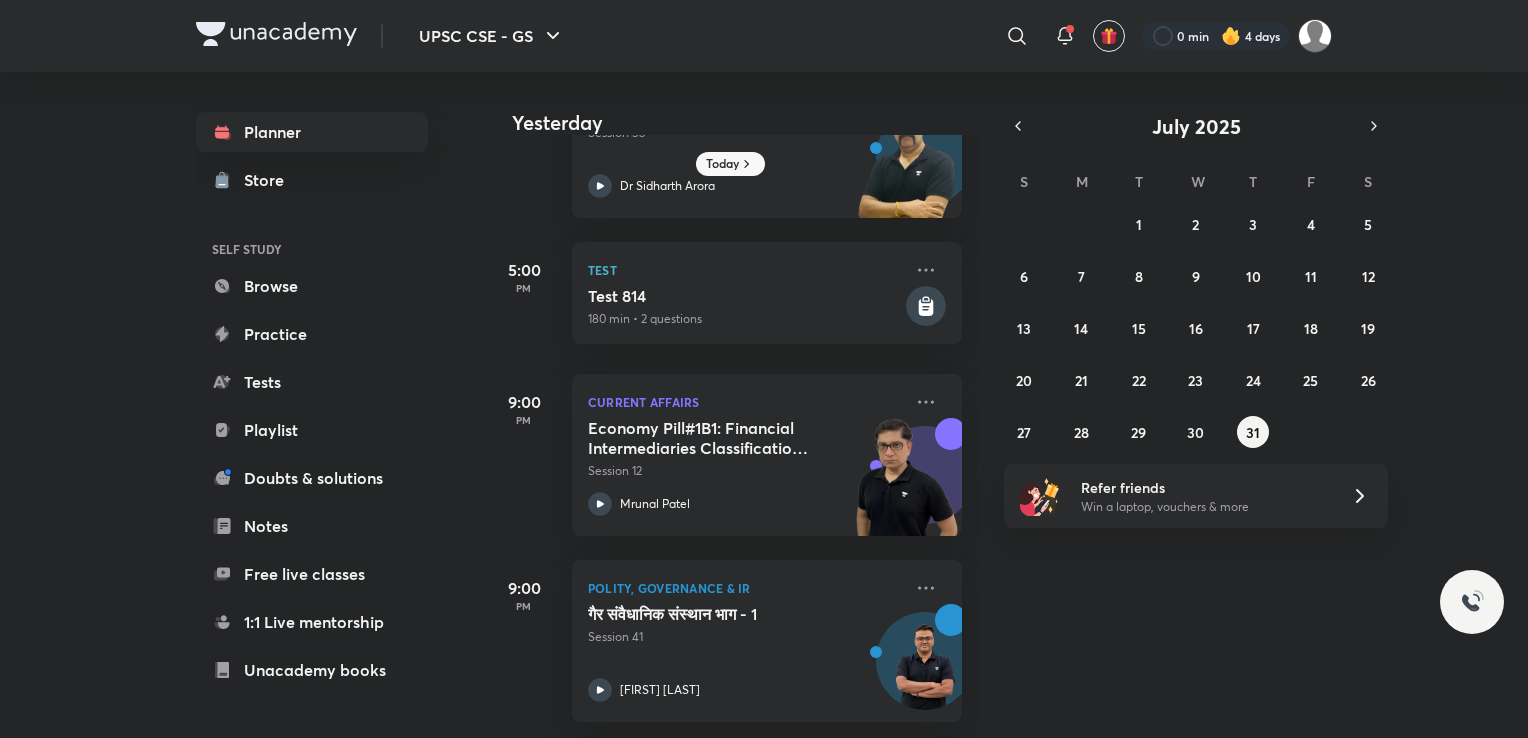 click on "Yesterday 10:05 AM Geography Humidity, Condensation Session 15 Sudarshan Gurjar 12:00 PM CSAT - Paper II Usage, Vocabulary & Grammar Session 3 Amit Deepak Rohra 1:00 PM Test Polity and Governance 15 min • 10 questions 1:00 PM Geography कोपेन का जलवायु वर्गीकरण Session 34 Apoorva Rajput 3:30 PM Polity, Governance & IR Extra Sessions Session 53 Dr Sidharth Arora 5:00 PM Test Test 814 180 min • 2 questions 9:00 PM Current Affairs Economy Pill#1B1: Financial Intermediaries Classification- Bank NBFCs Session 12 Mrunal Patel 9:00 PM Polity, Governance & IR गैर संवैधानिक संस्थान भाग - 1 Session 41 Atul Jain" at bounding box center [1004, 405] 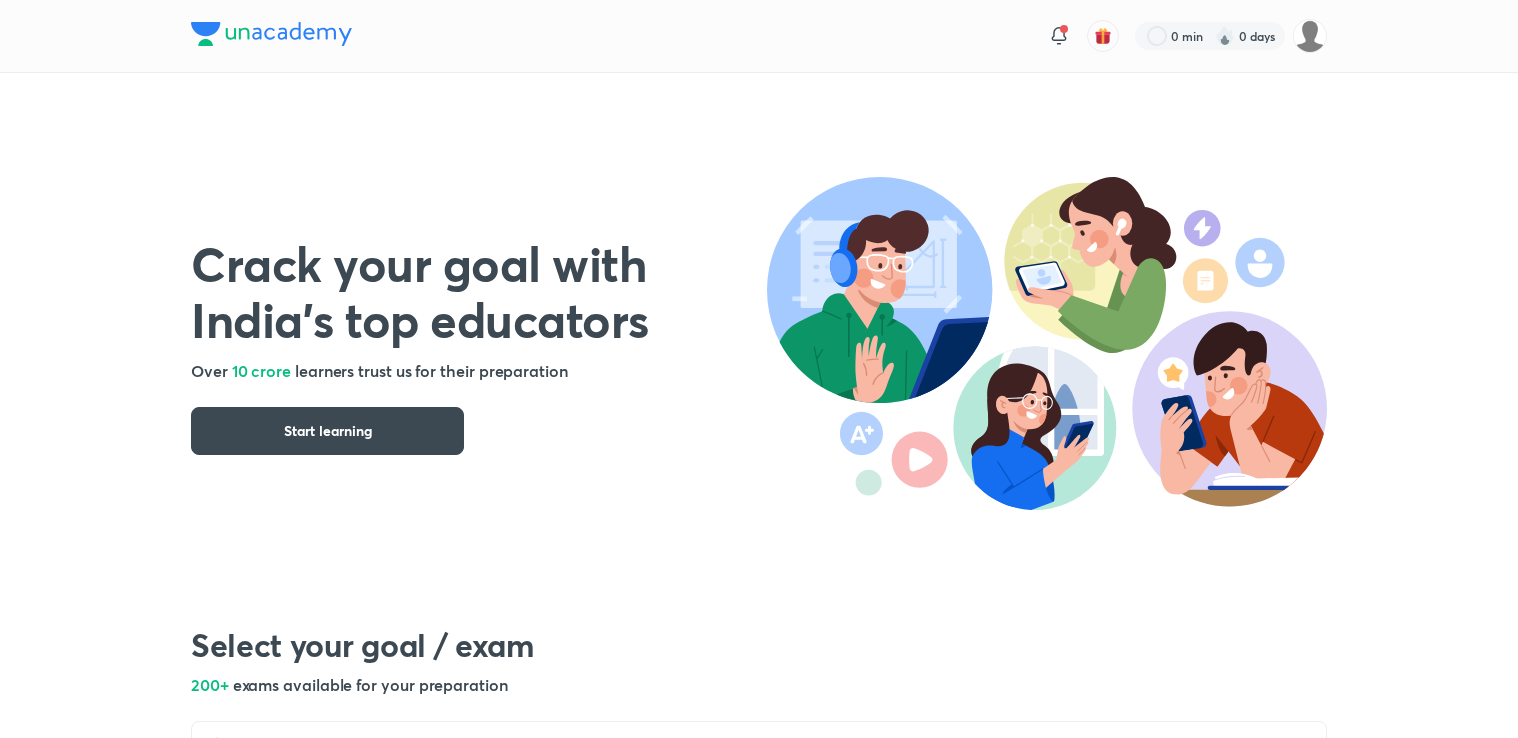 scroll, scrollTop: 0, scrollLeft: 0, axis: both 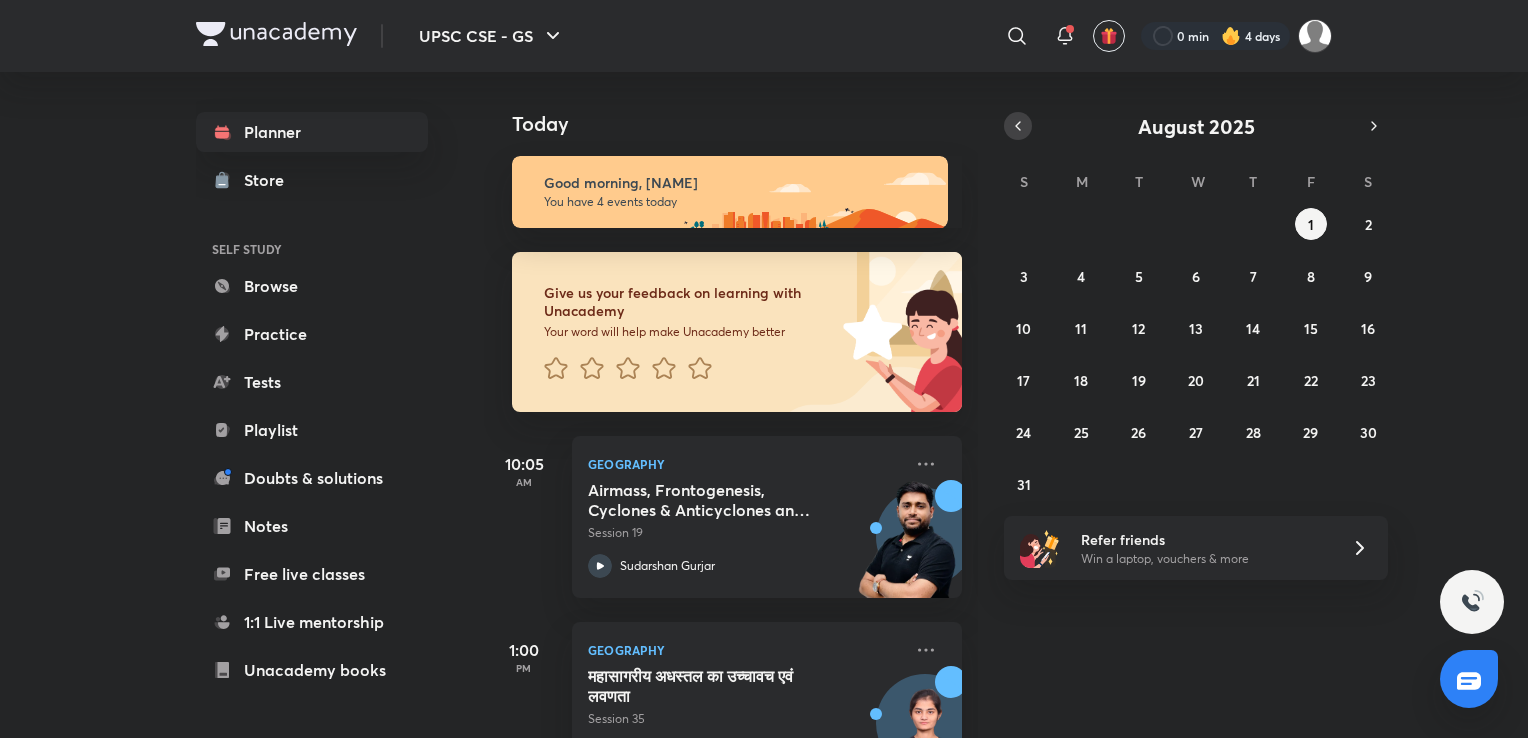 click 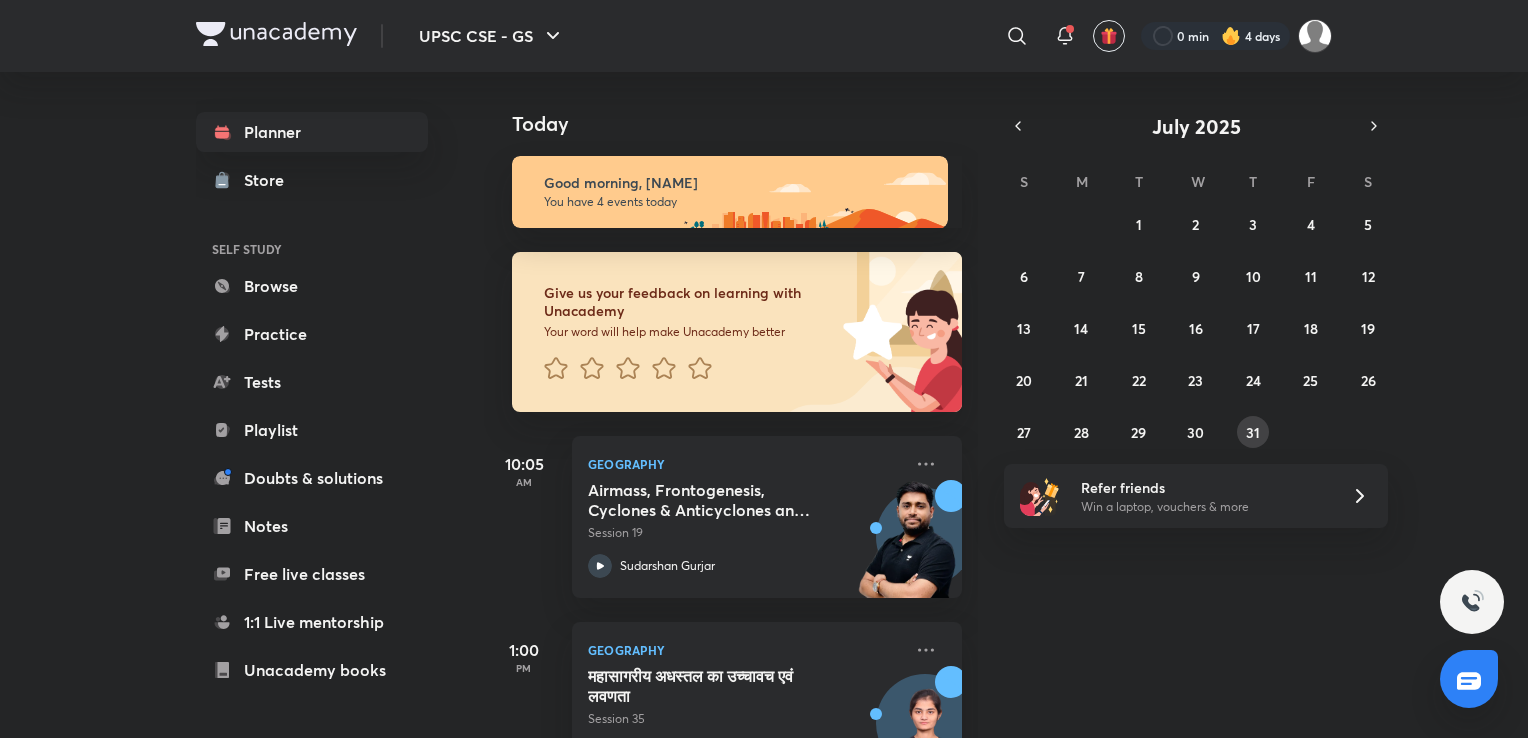 click on "31" at bounding box center [1253, 432] 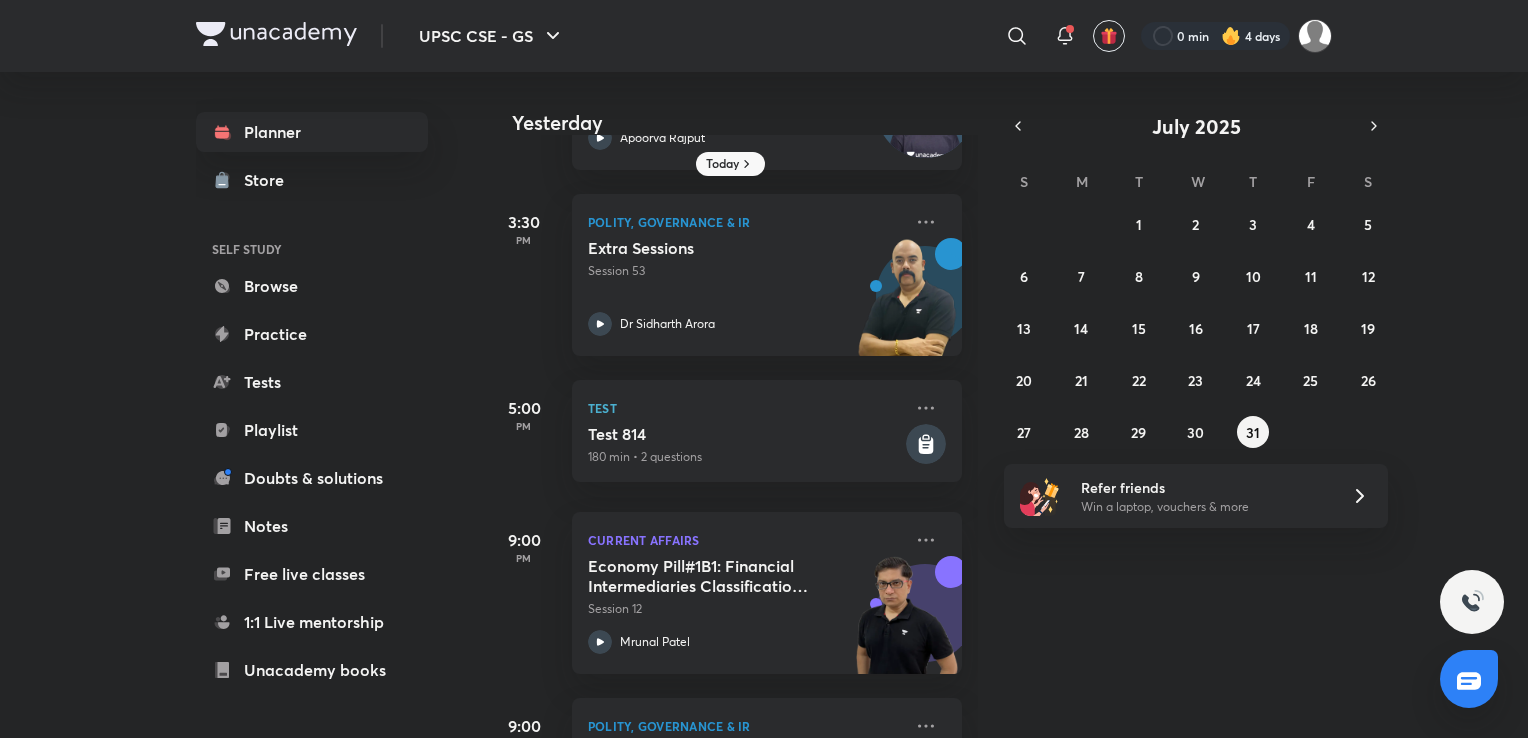 scroll, scrollTop: 800, scrollLeft: 0, axis: vertical 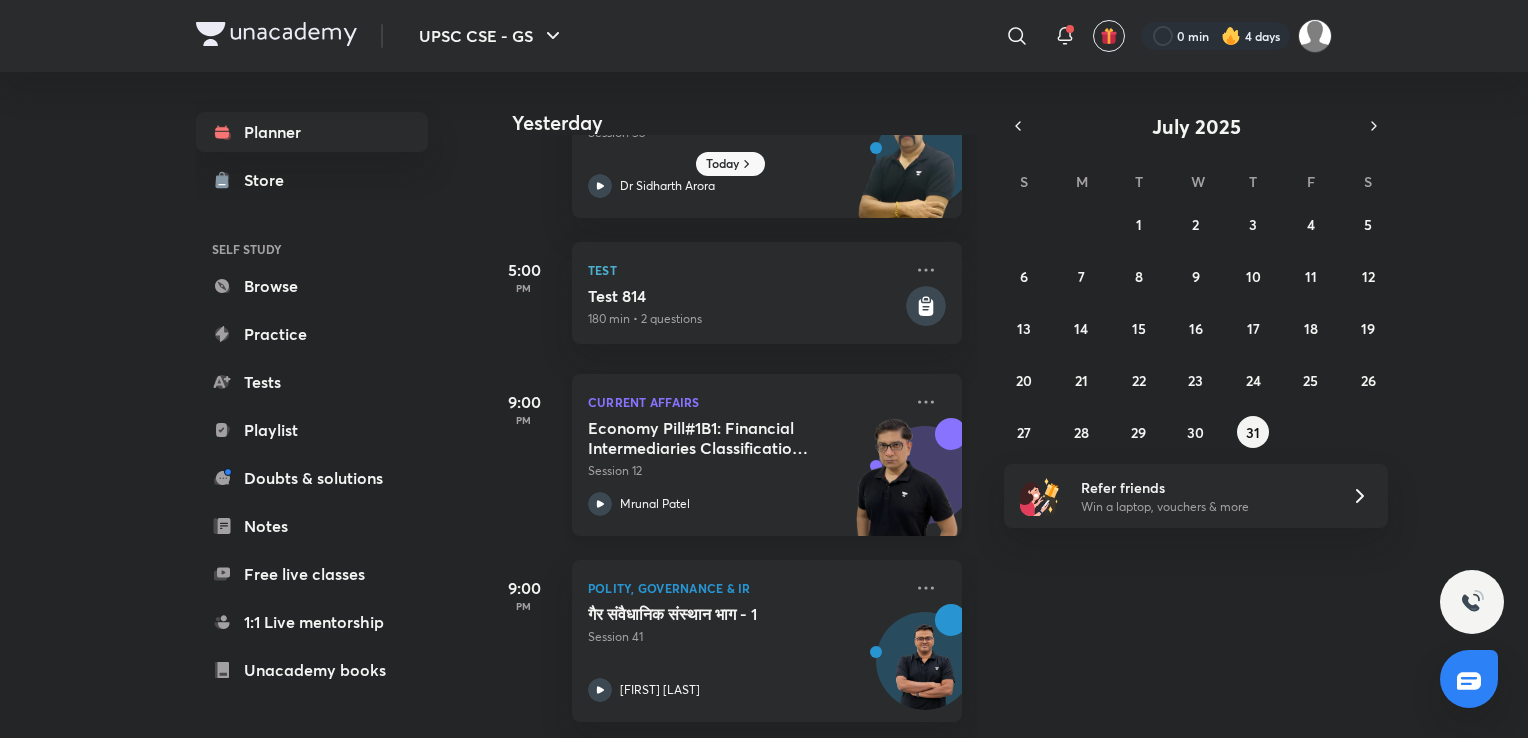 click on "Economy Pill#1B1: Financial Intermediaries Classification- Bank NBFCs Session 12 Mrunal Patel" at bounding box center (745, 467) 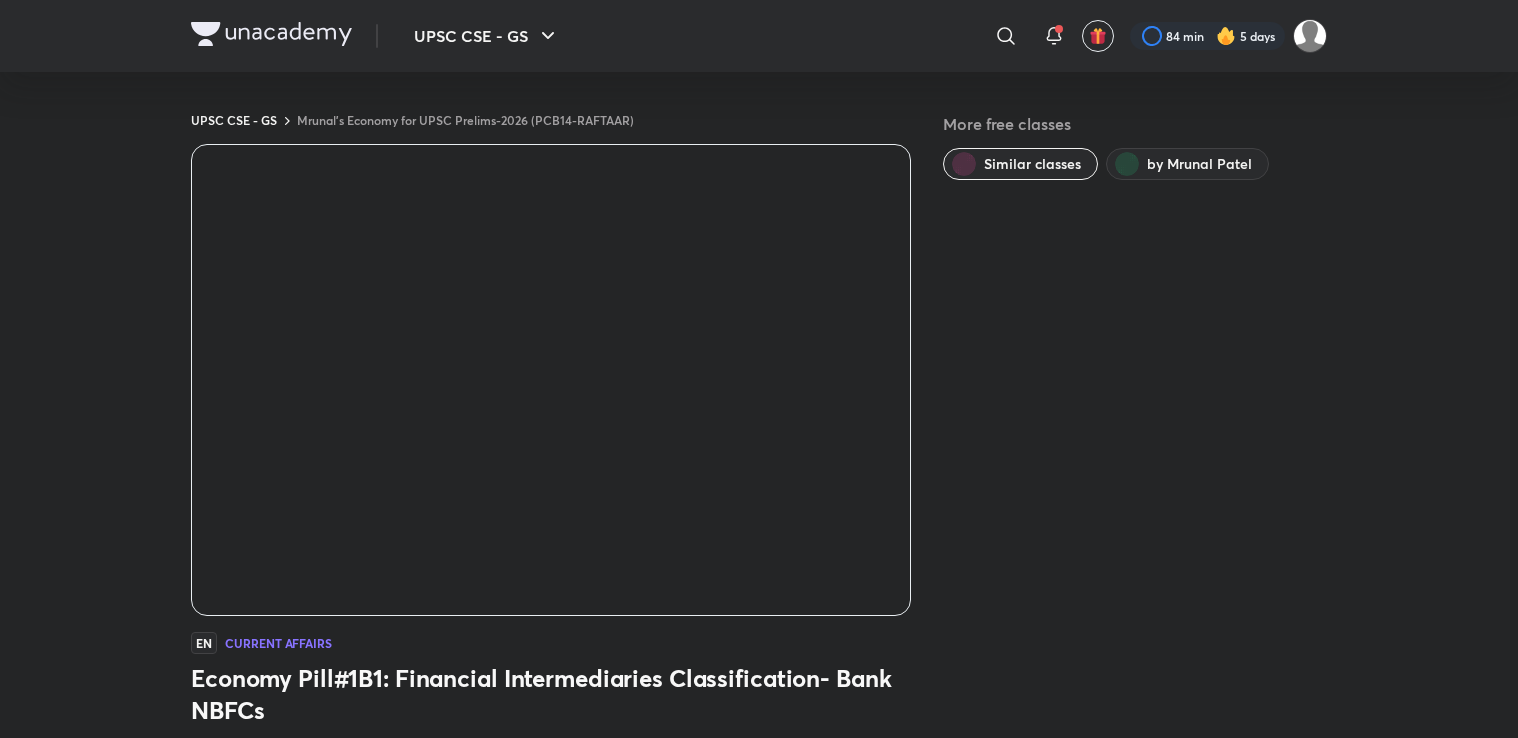 scroll, scrollTop: 0, scrollLeft: 0, axis: both 